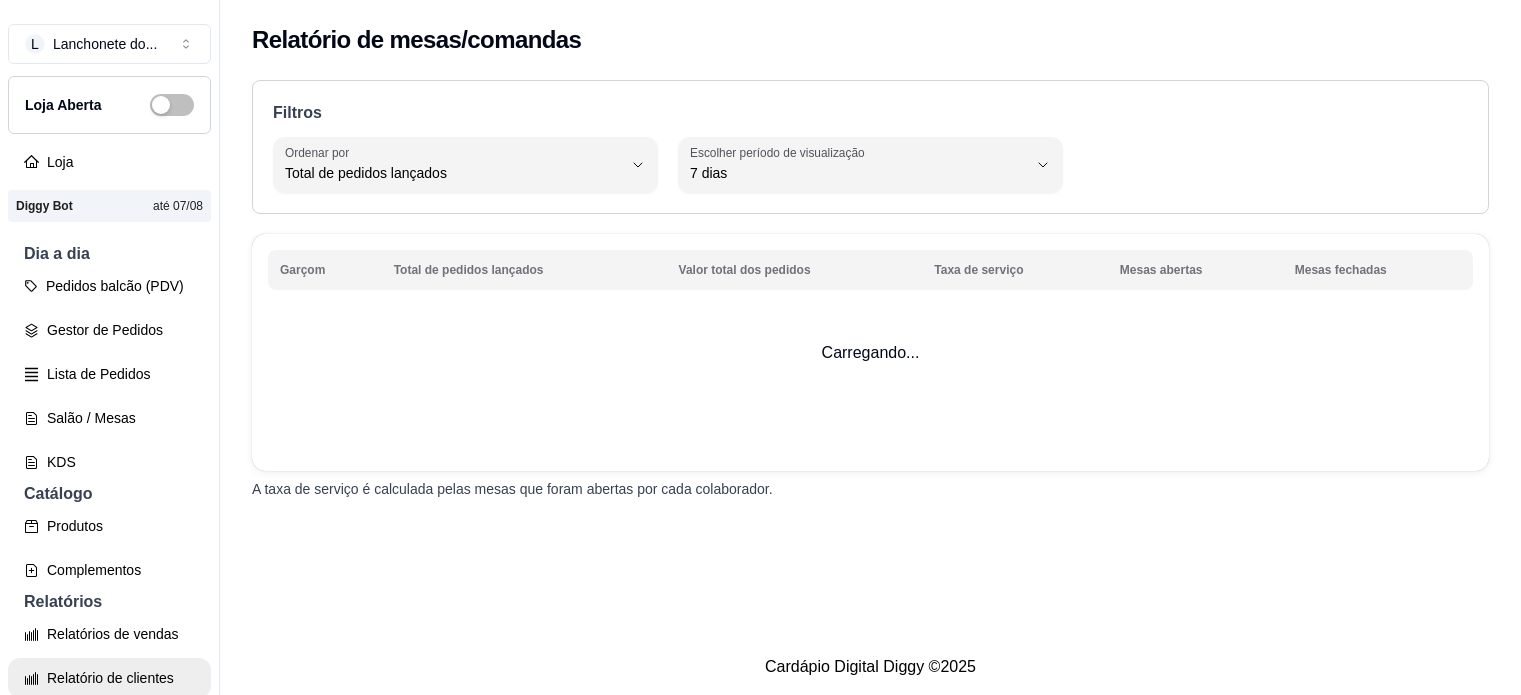 select on "TOTAL_OF_ORDERS" 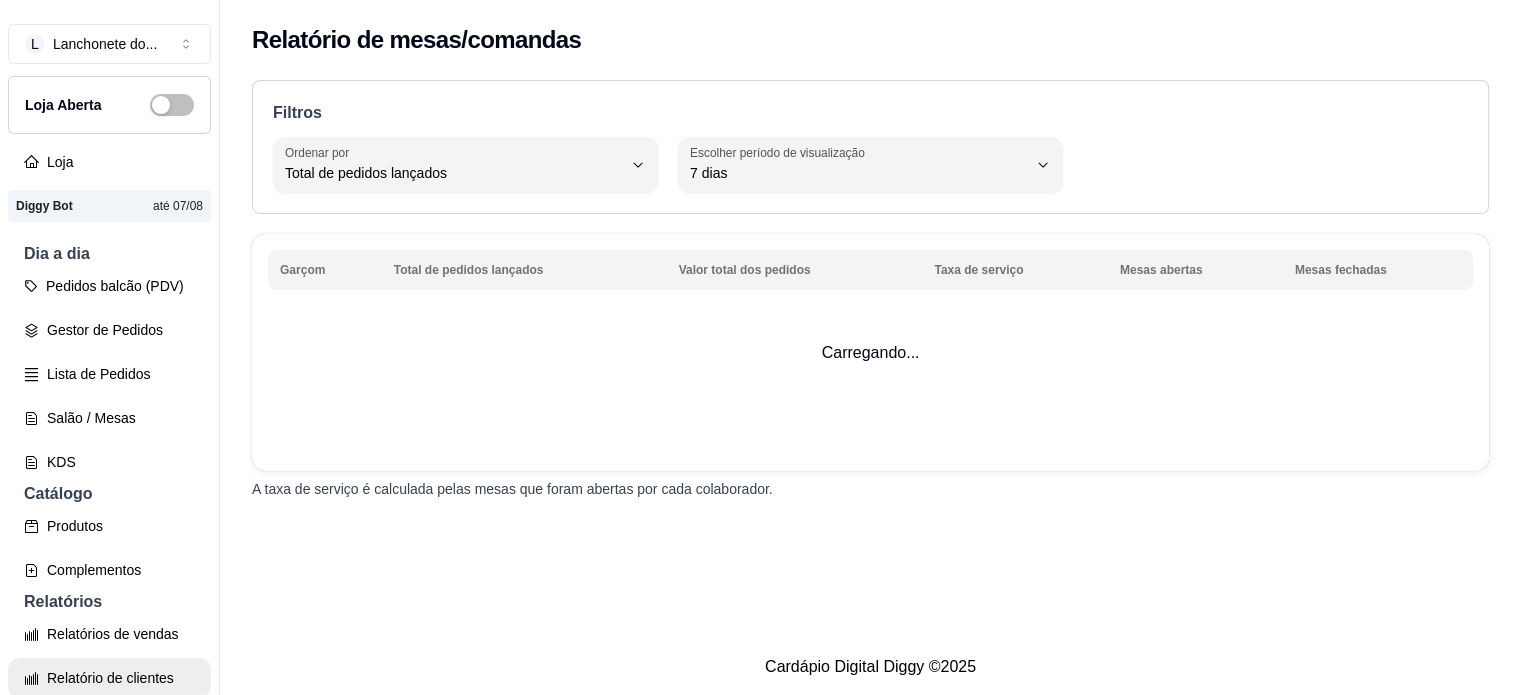 scroll, scrollTop: 369, scrollLeft: 0, axis: vertical 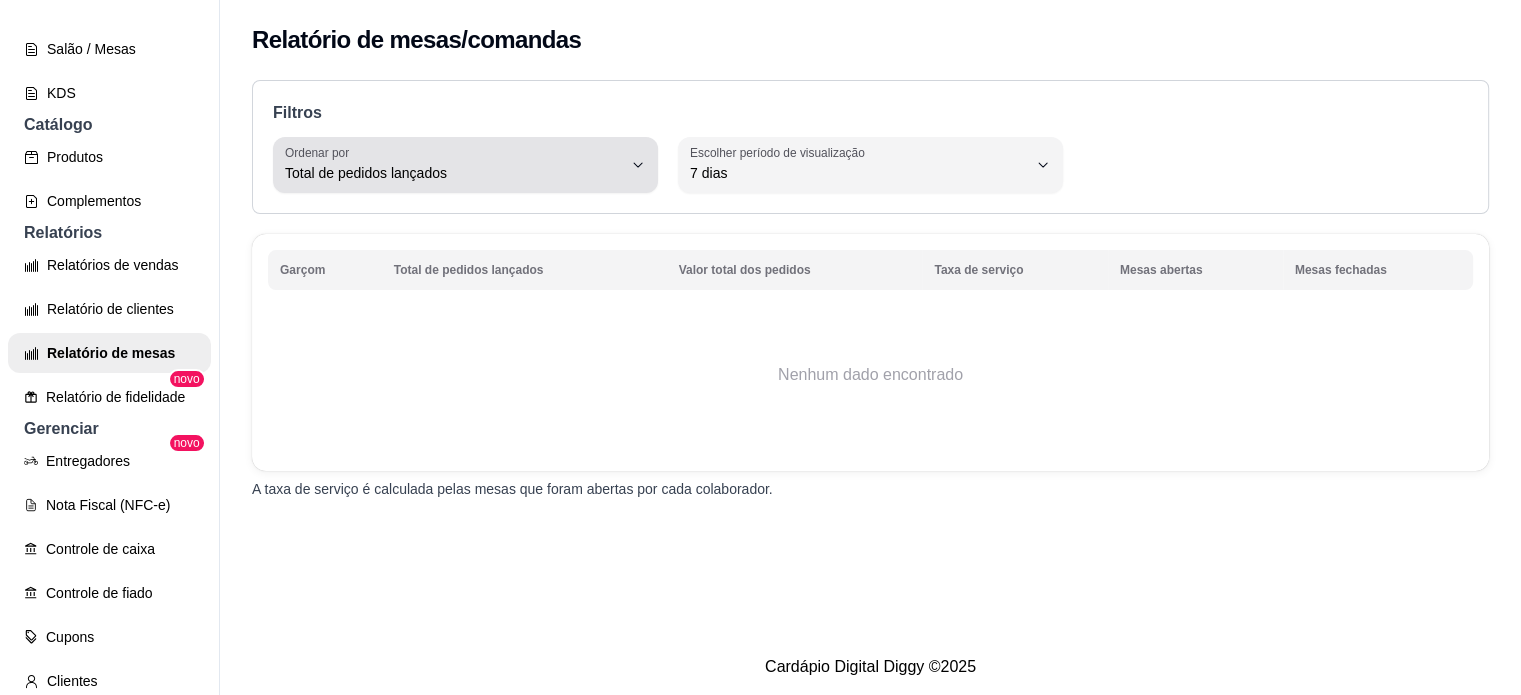 click on "Total de pedidos lançados" at bounding box center (453, 173) 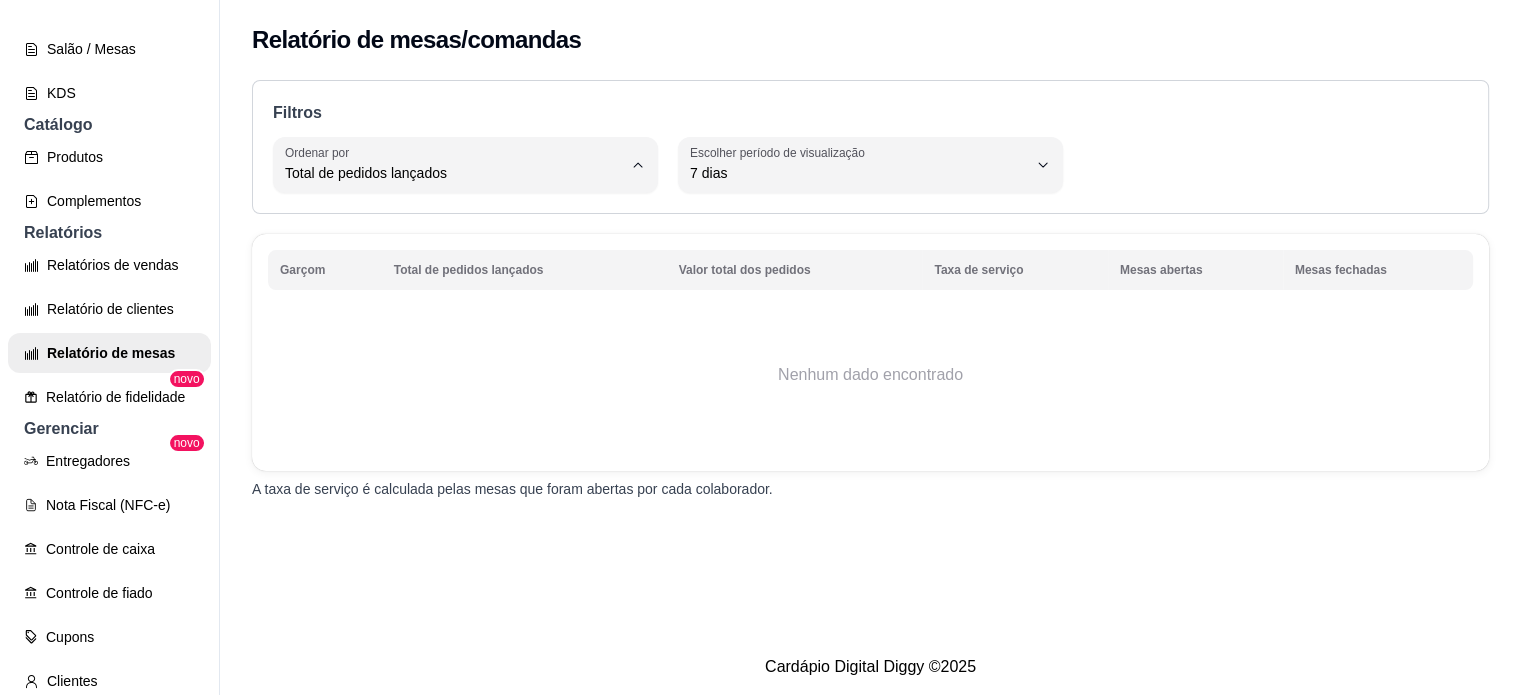 click on "Nenhum dado encontrado" at bounding box center [870, 375] 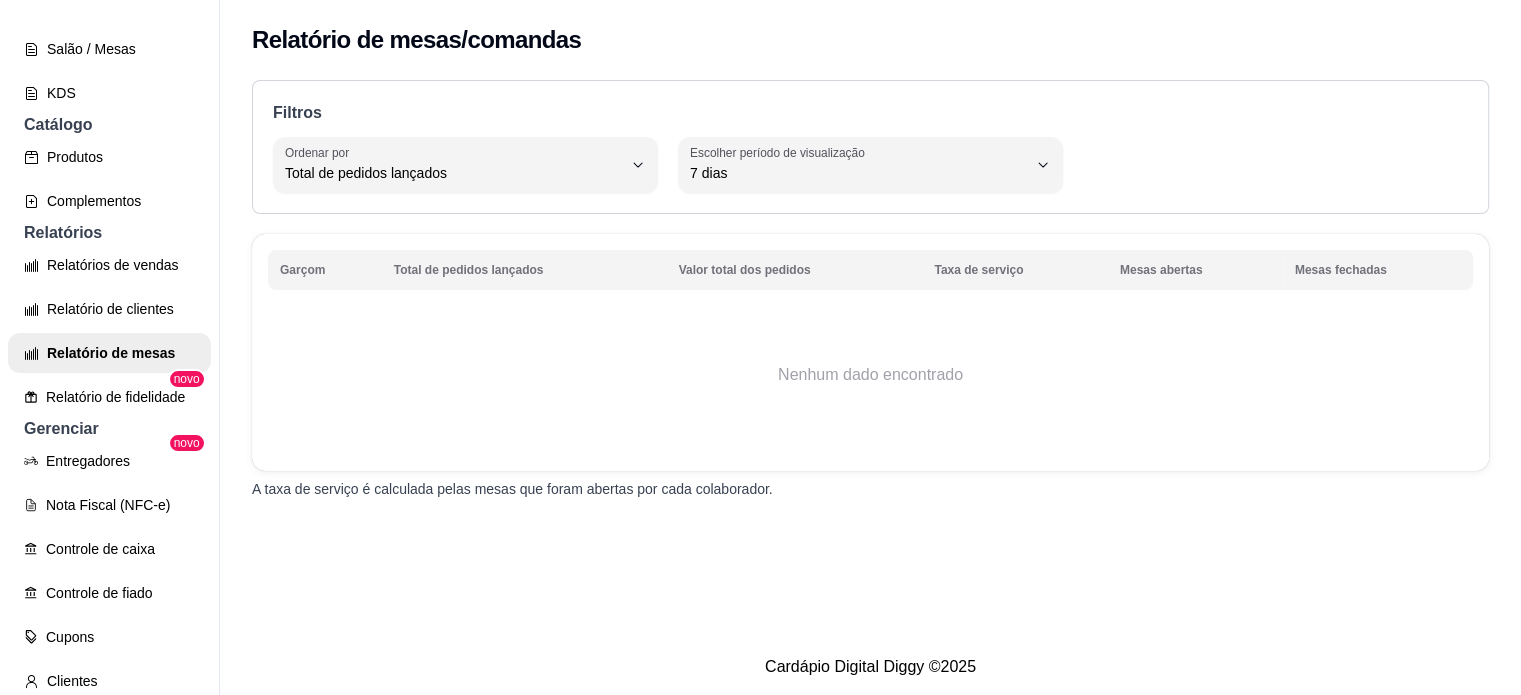 click on "Relatório de mesas/comandas Filtros TOTAL_OF_ORDERS Ordenar por Total de pedidos lançados Valor total dos pedidos Taxa de serviço Mesas abertas Mesas fechadas Ordenar por Total de pedidos lançados 7 Escolher período de visualização Hoje Ontem  7 dias 15 dias 30 dias 45 dias Customizado Escolher período de visualização  7 dias Garçom Total de pedidos lançados Valor total dos pedidos Taxa de serviço Mesas abertas Mesas fechadas Nenhum dado encontrado A taxa de serviço é calculada pelas mesas que foram abertas por cada colaborador." at bounding box center (870, 319) 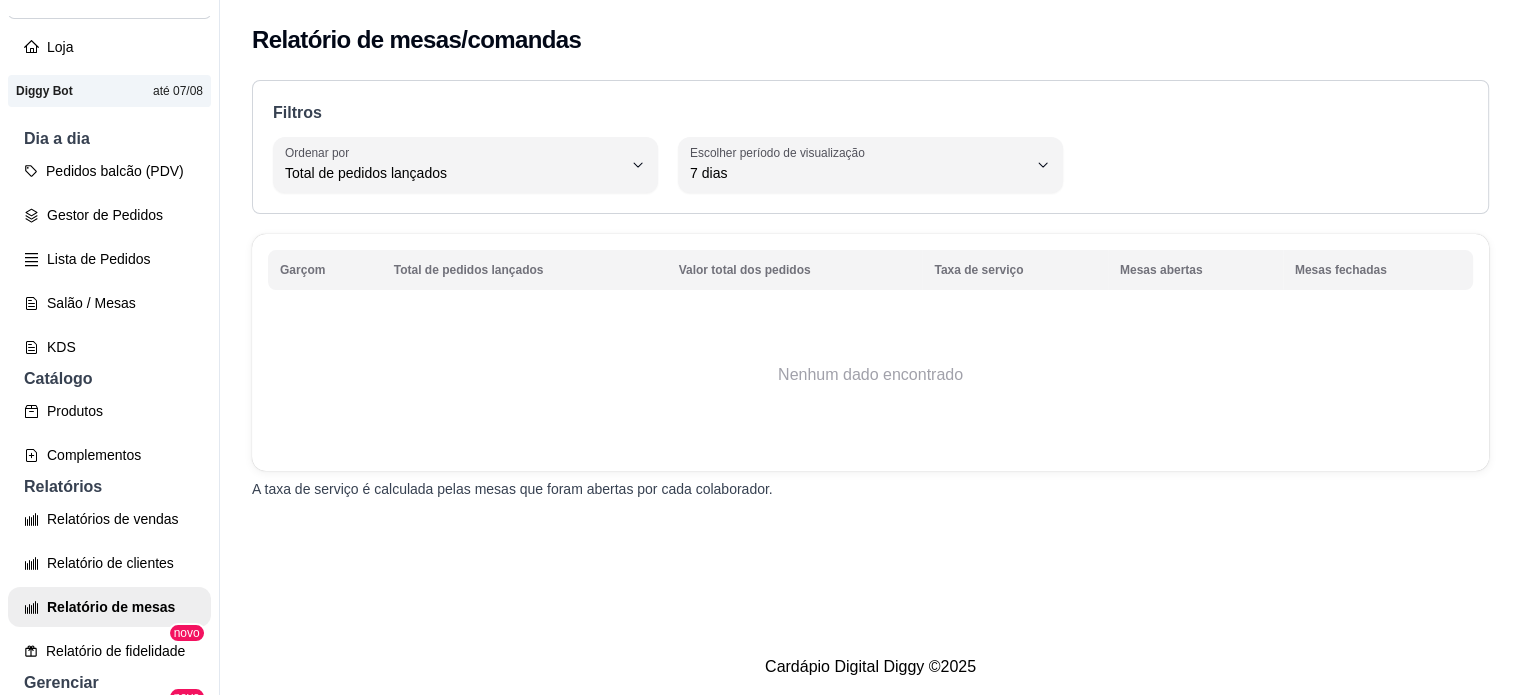 scroll, scrollTop: 113, scrollLeft: 0, axis: vertical 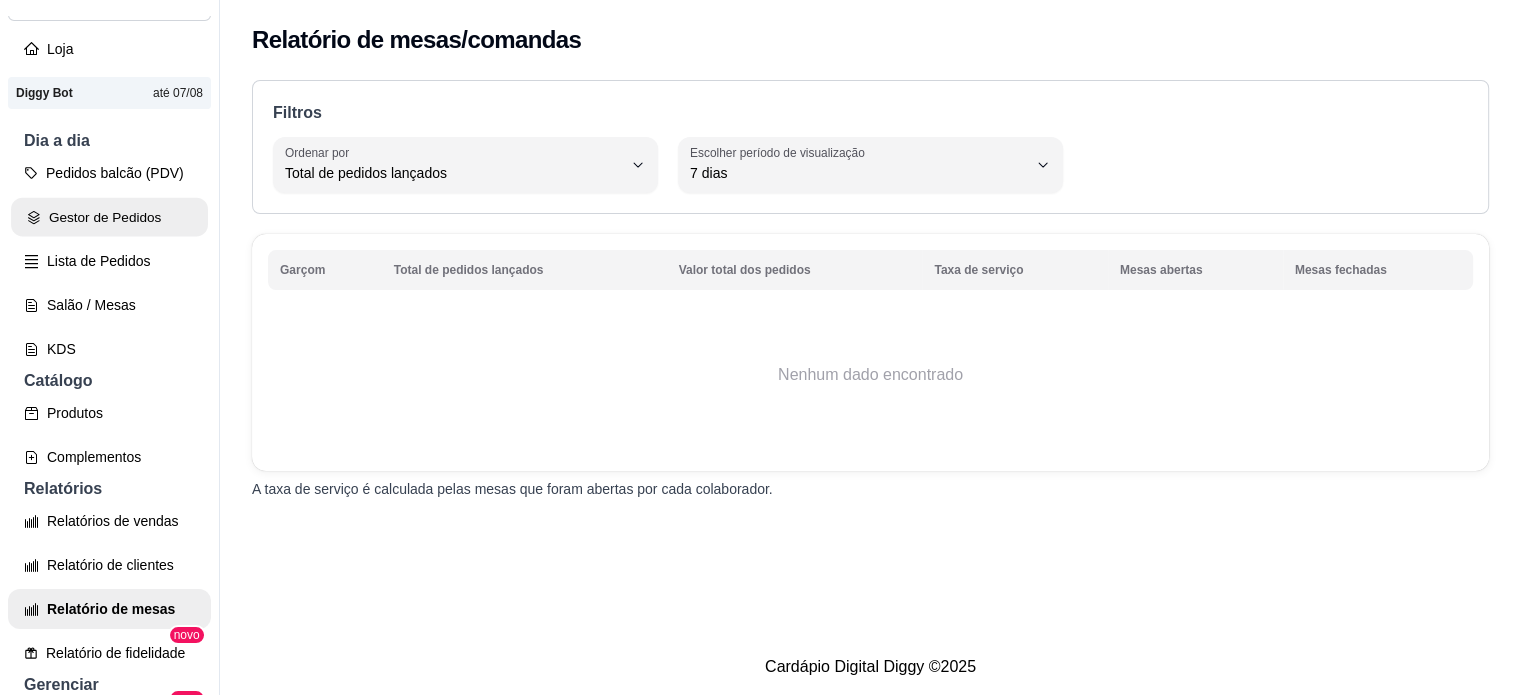 click on "Gestor de Pedidos" at bounding box center (109, 217) 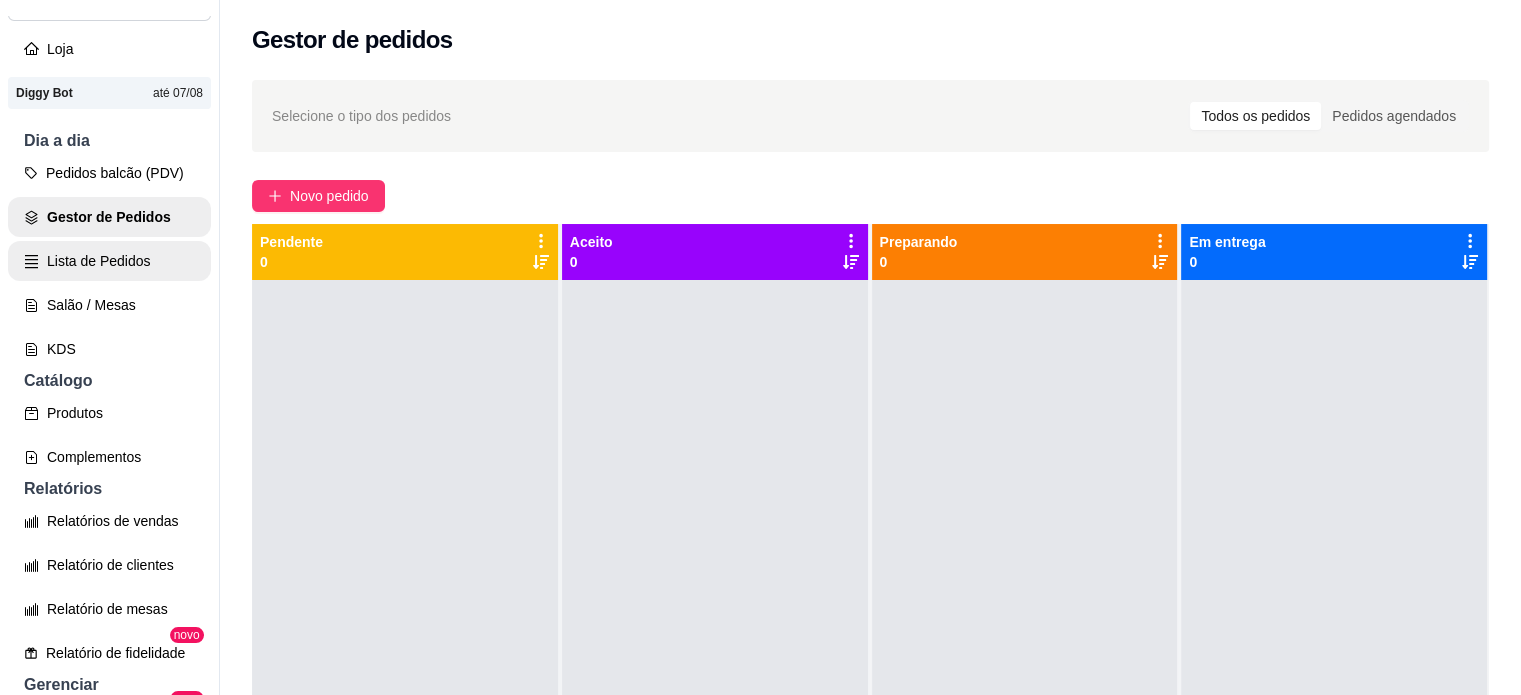 click on "Lista de Pedidos" at bounding box center [109, 261] 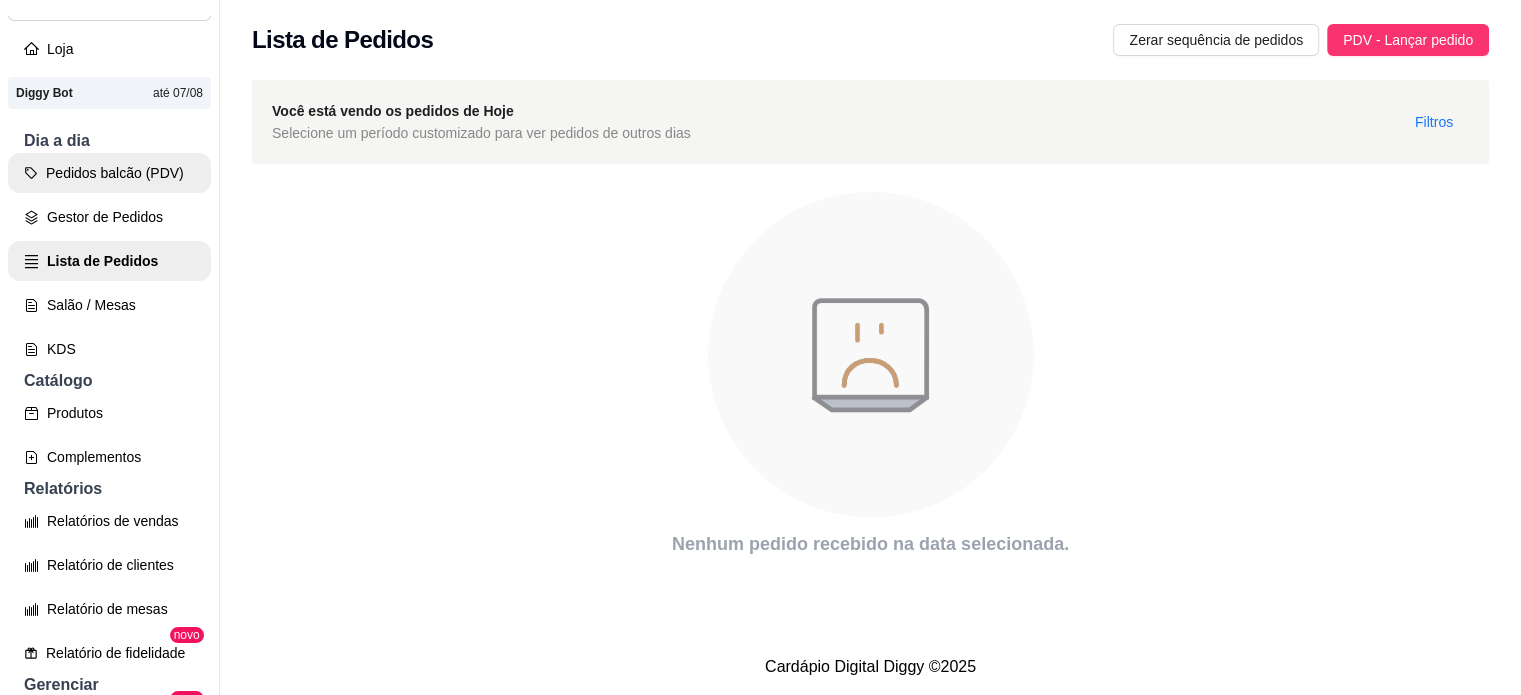 click on "Pedidos balcão (PDV)" at bounding box center (109, 173) 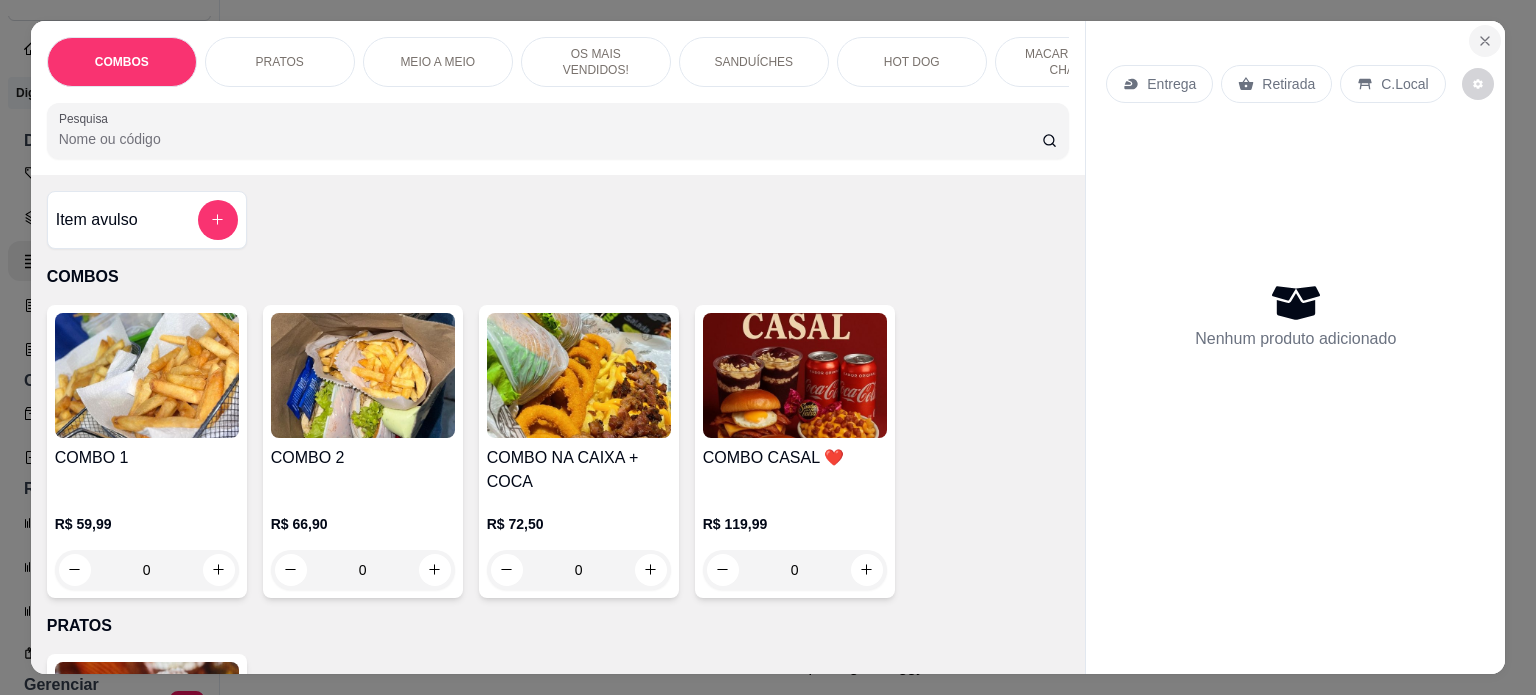 click 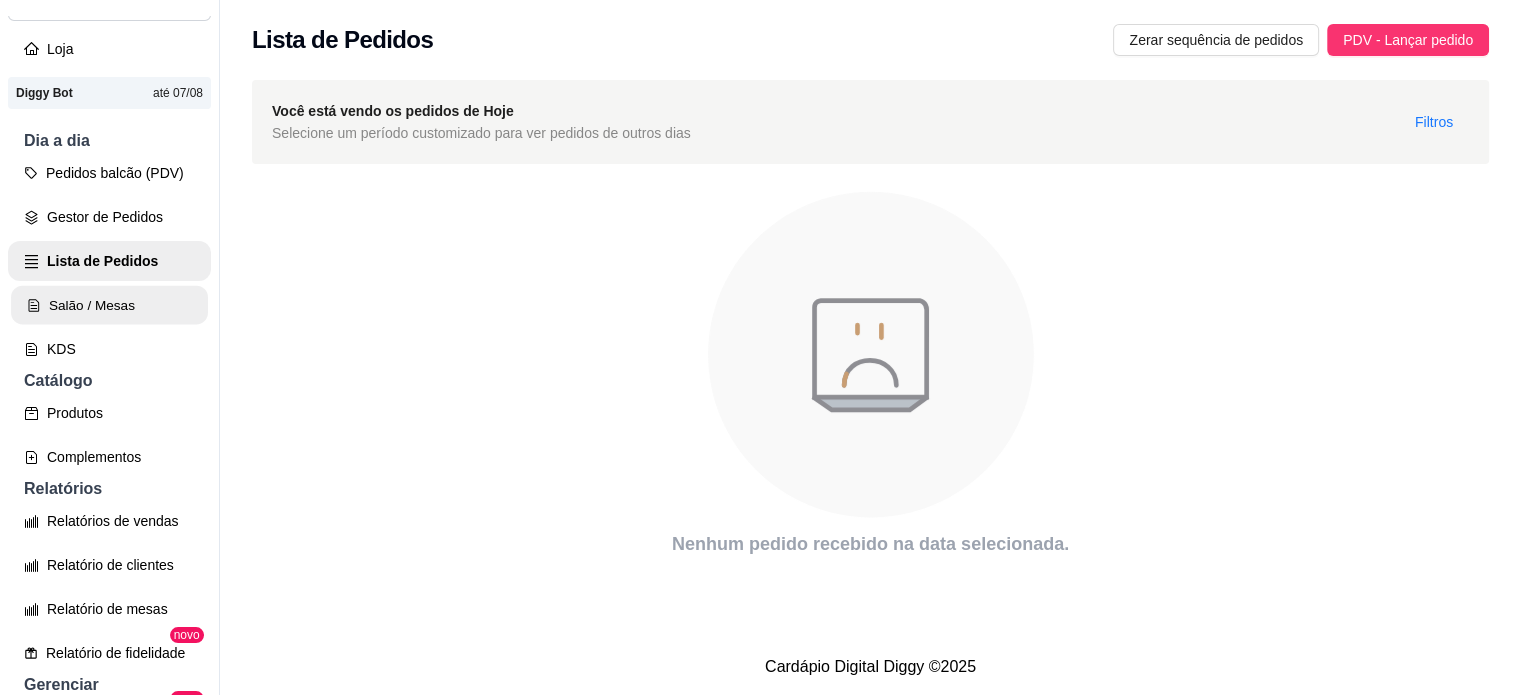click on "Salão / Mesas" at bounding box center (109, 305) 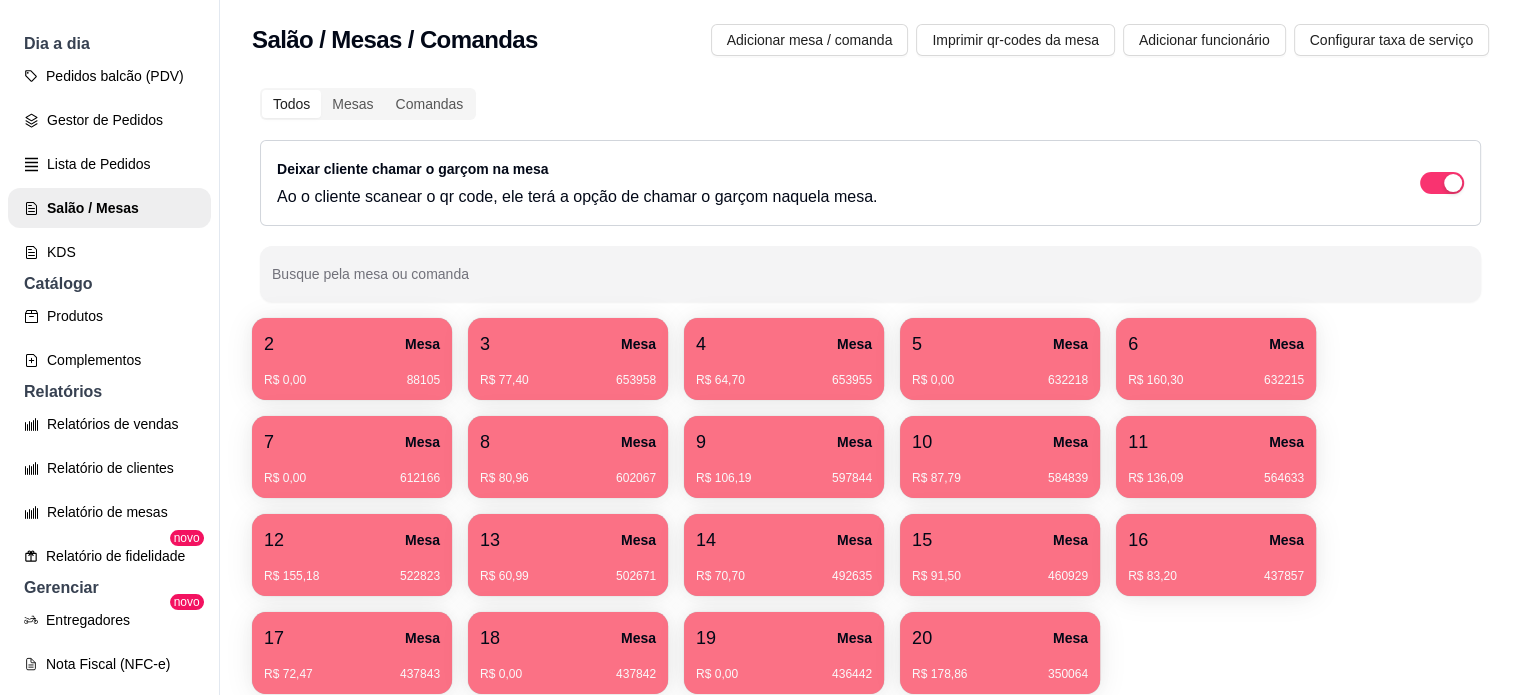 scroll, scrollTop: 228, scrollLeft: 0, axis: vertical 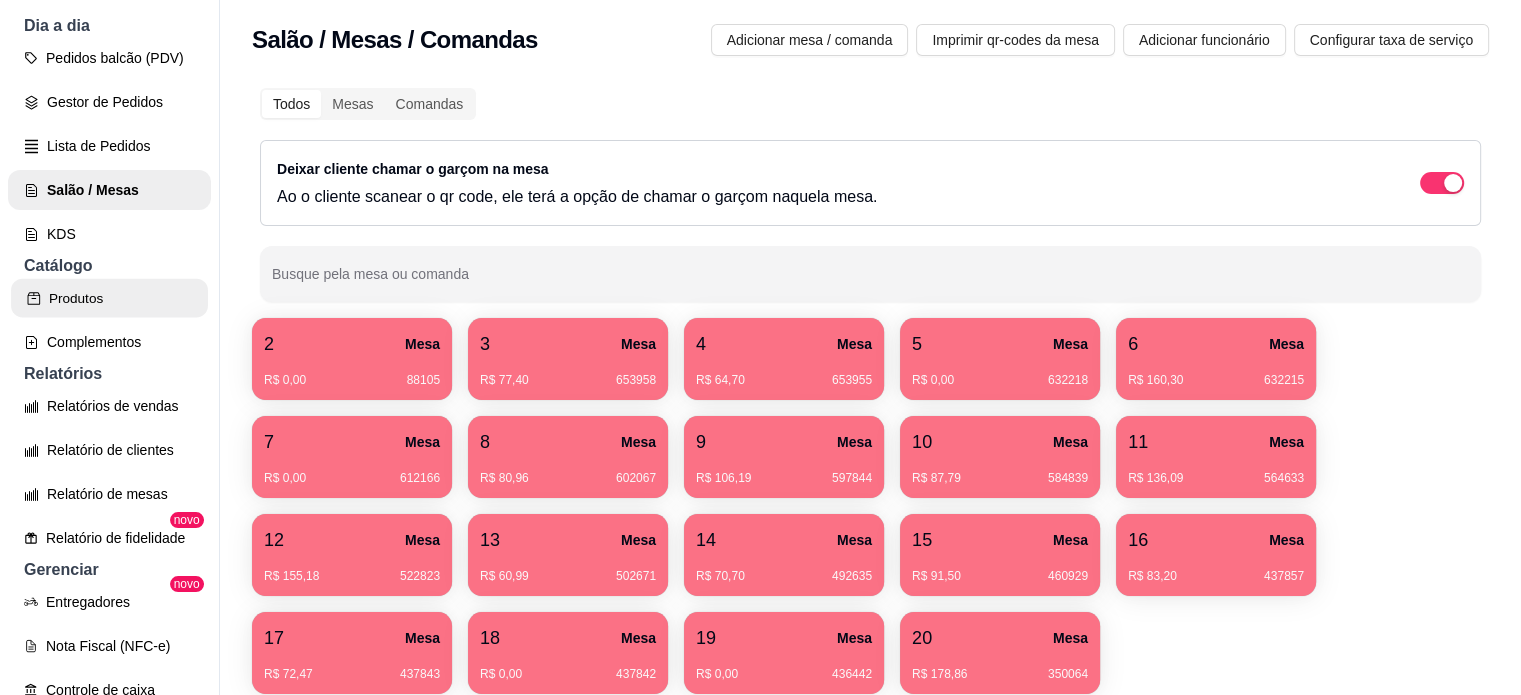 click on "Produtos" at bounding box center [109, 298] 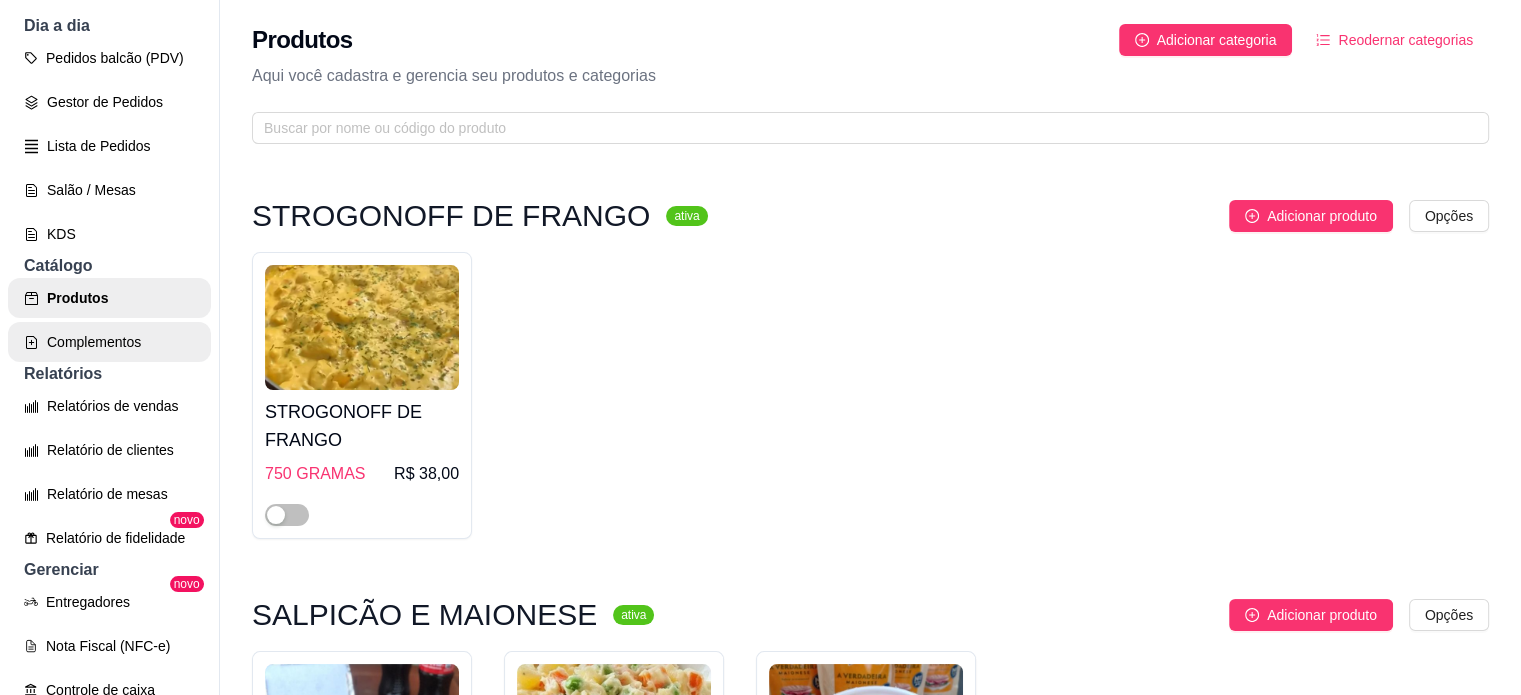 click on "Complementos" at bounding box center [109, 342] 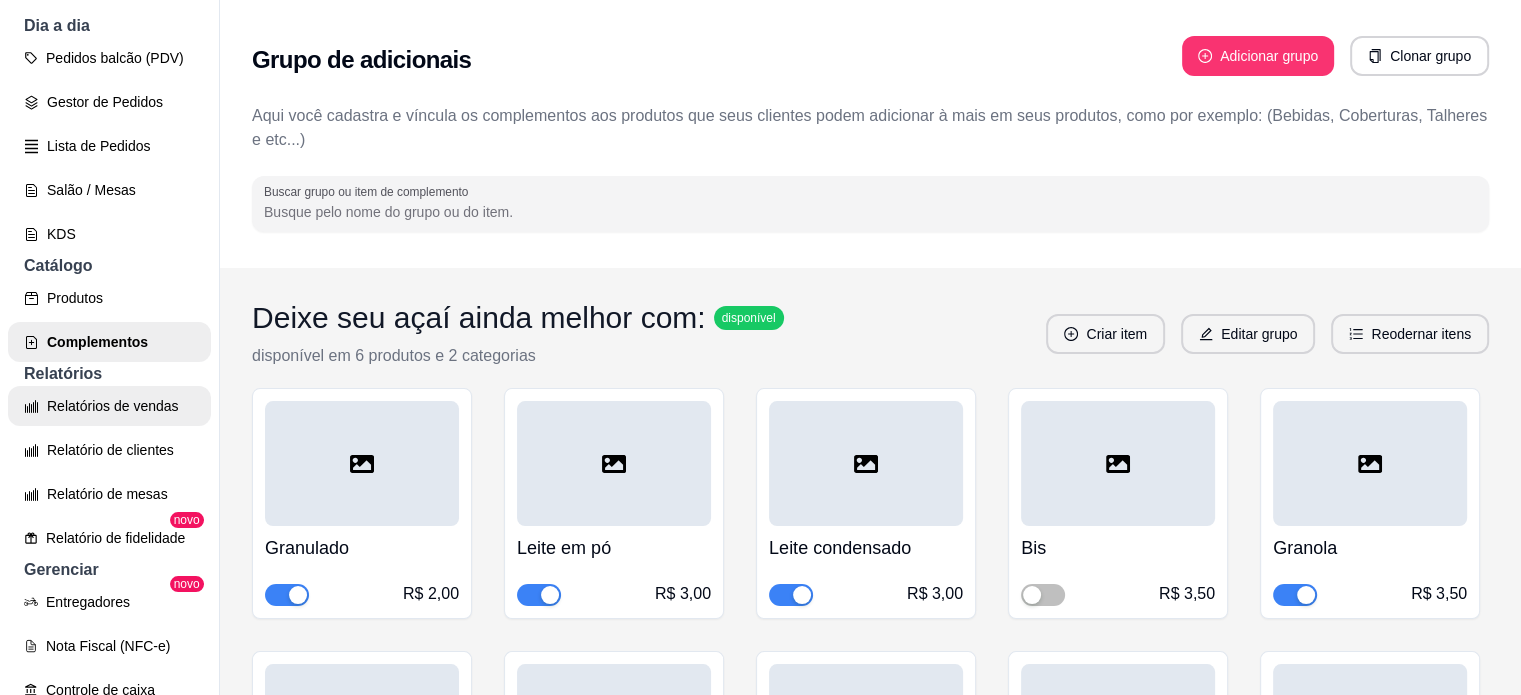 click on "Relatórios de vendas" at bounding box center (109, 406) 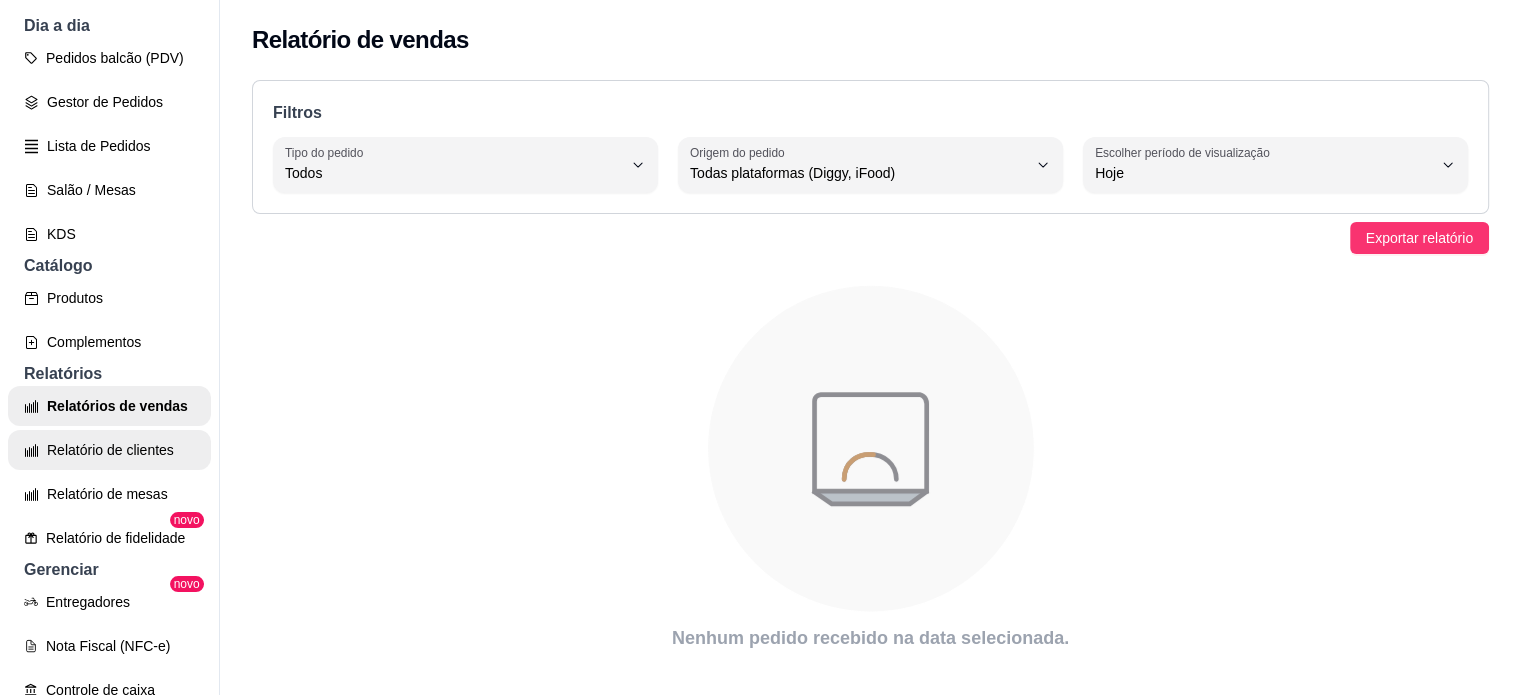 click on "Relatório de clientes" at bounding box center [109, 450] 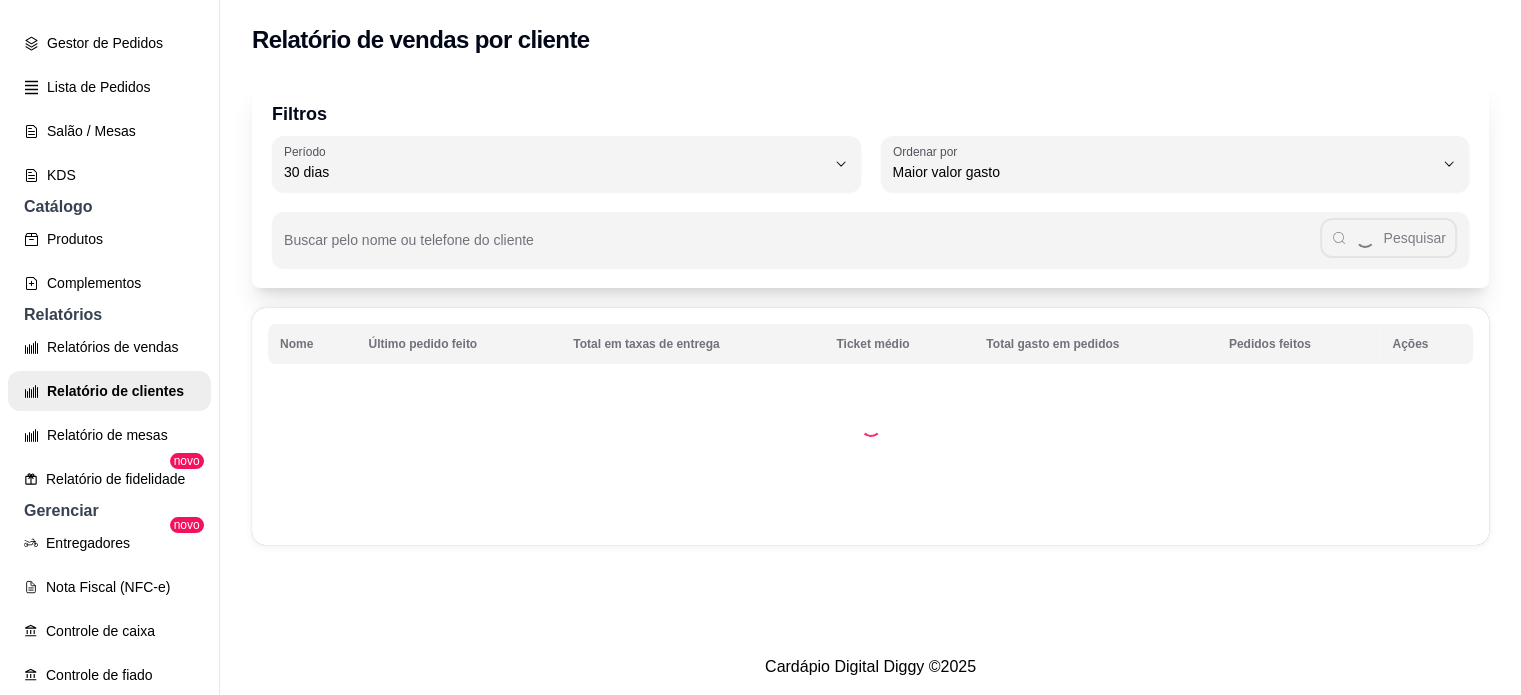 scroll, scrollTop: 310, scrollLeft: 0, axis: vertical 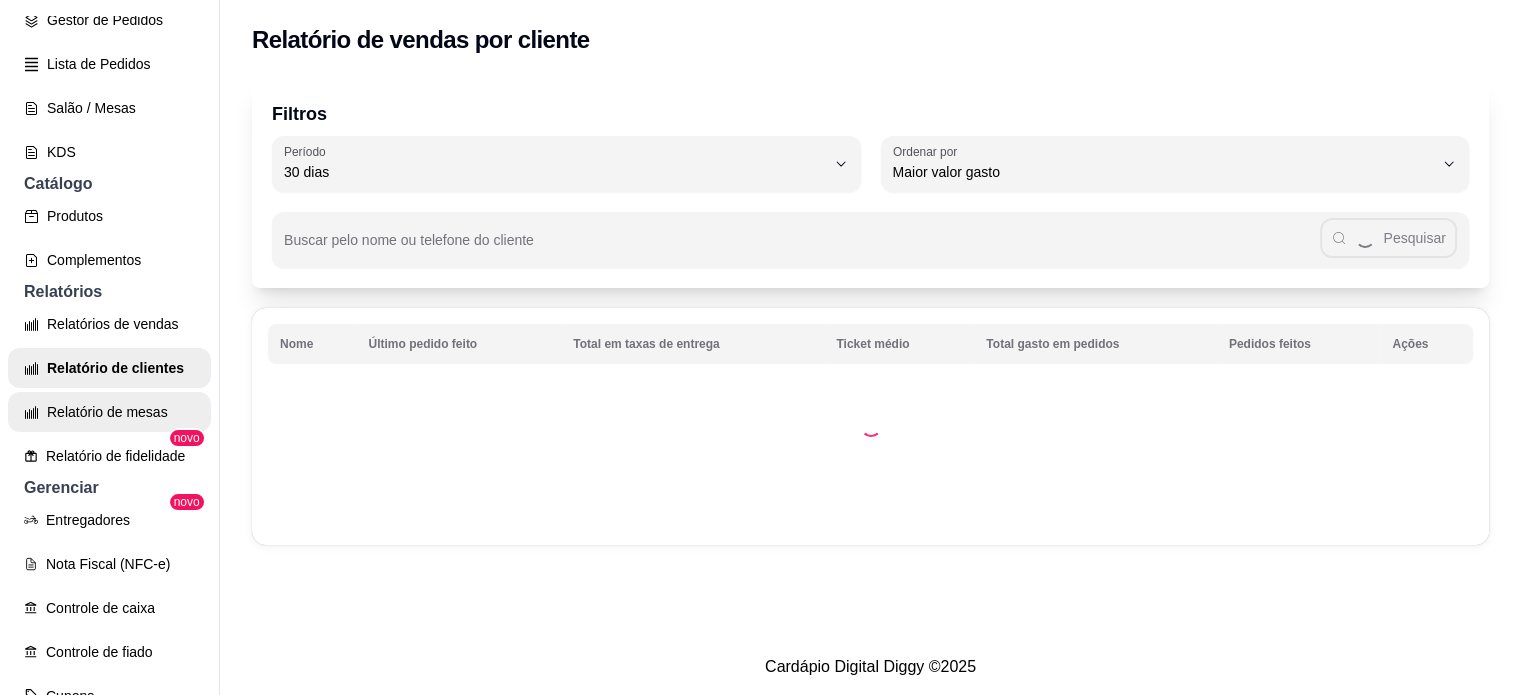 click on "Relatório de mesas" at bounding box center (109, 412) 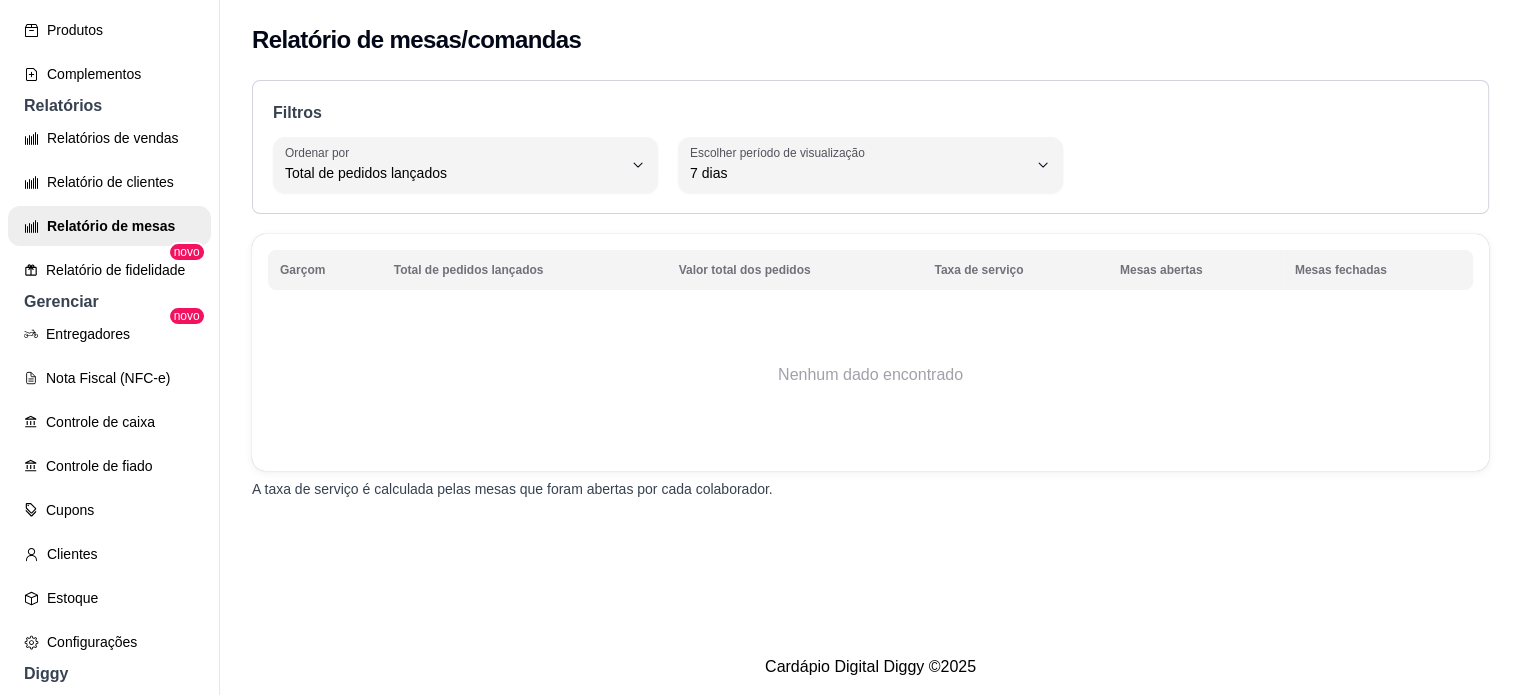 scroll, scrollTop: 507, scrollLeft: 0, axis: vertical 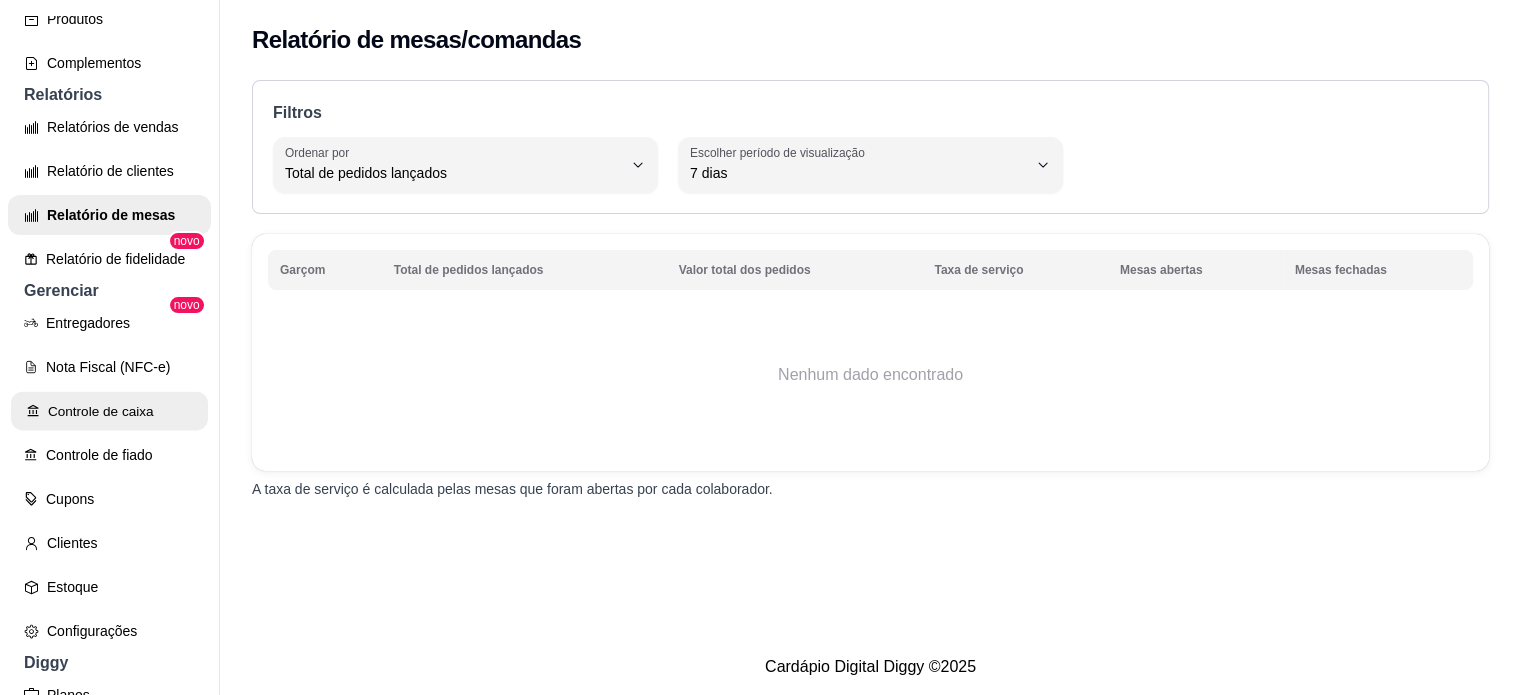 click on "Controle de caixa" at bounding box center [109, 411] 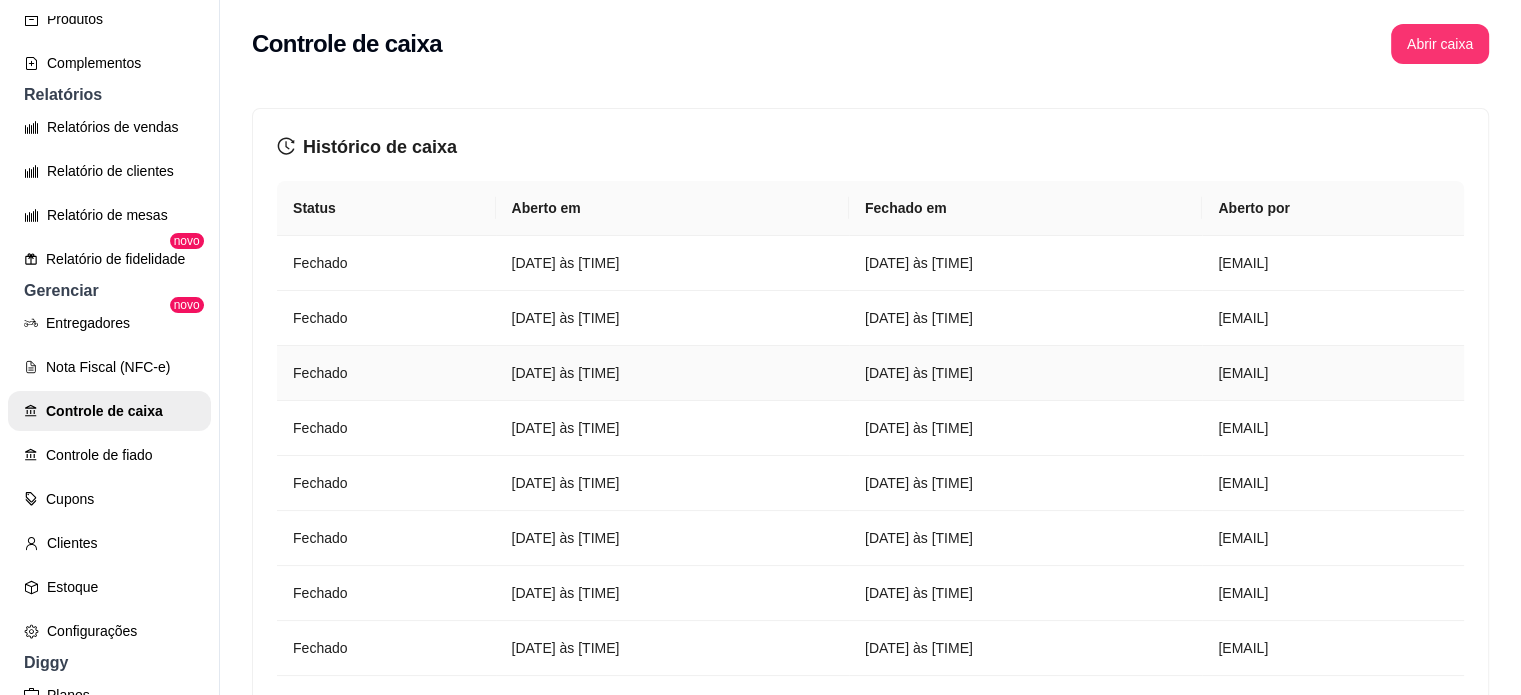 scroll, scrollTop: 272, scrollLeft: 0, axis: vertical 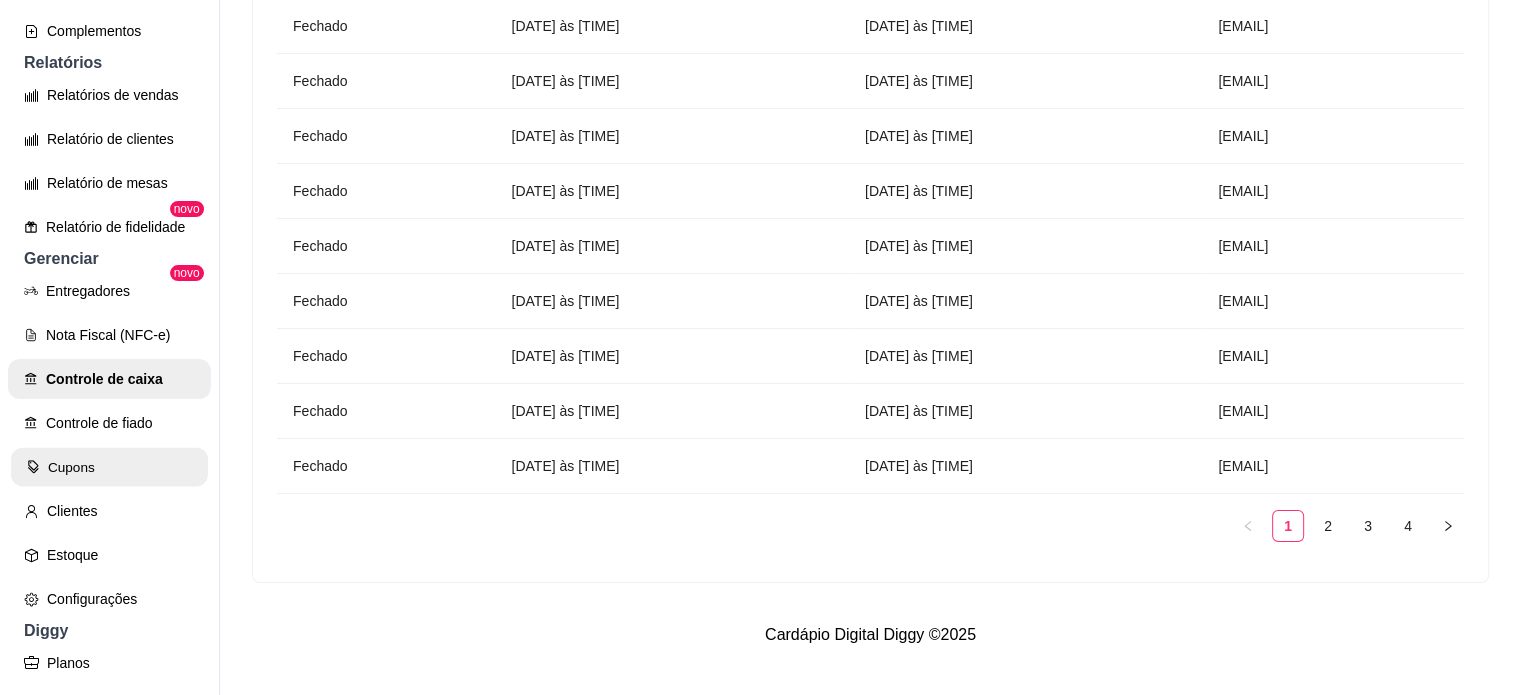 click on "Cupons" at bounding box center (109, 467) 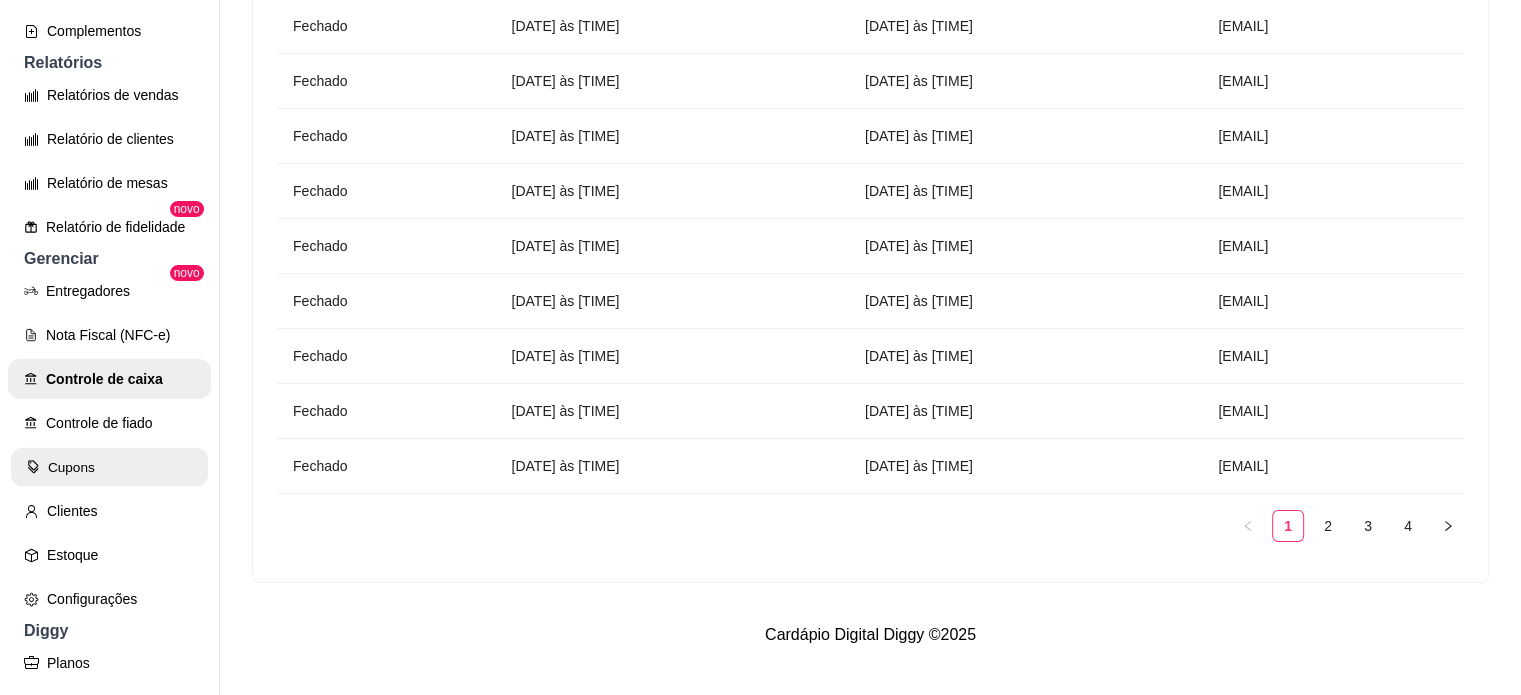scroll, scrollTop: 0, scrollLeft: 0, axis: both 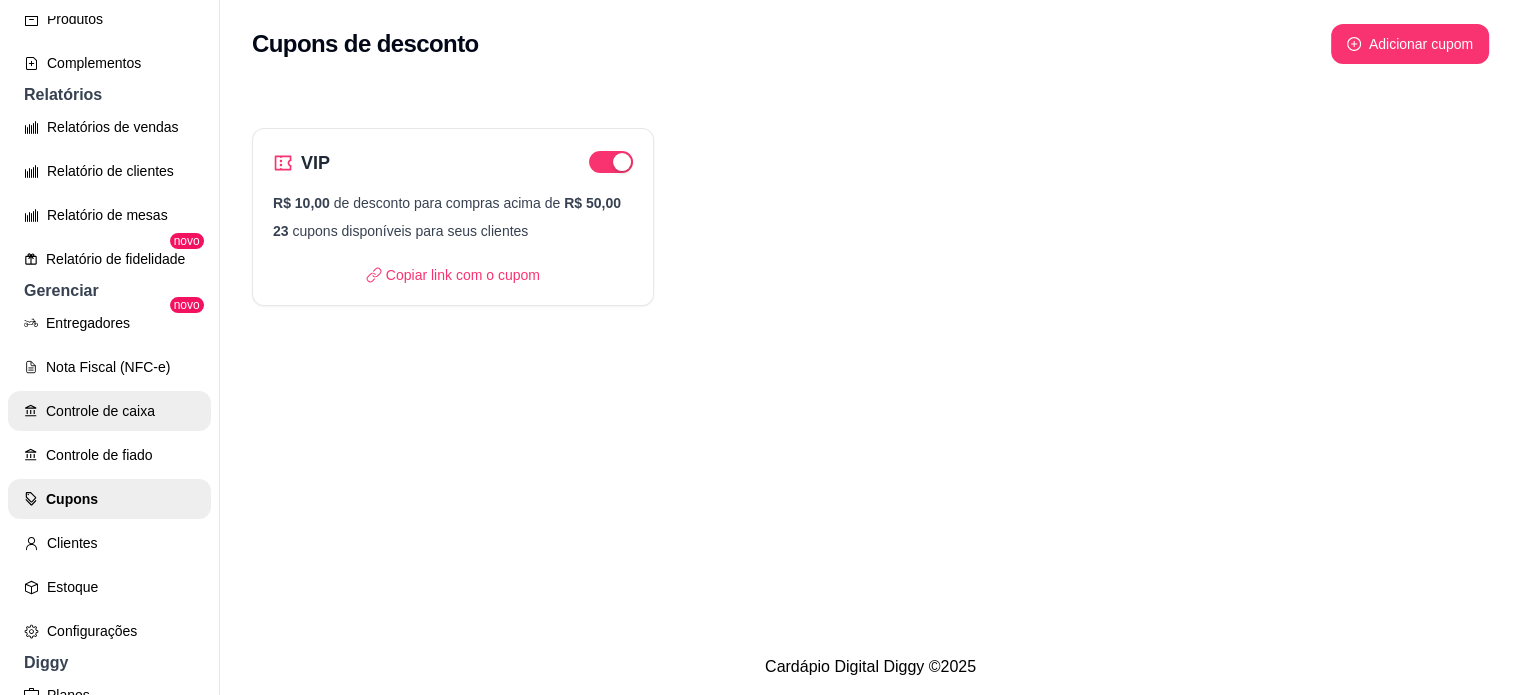 click on "Controle de caixa" at bounding box center (109, 411) 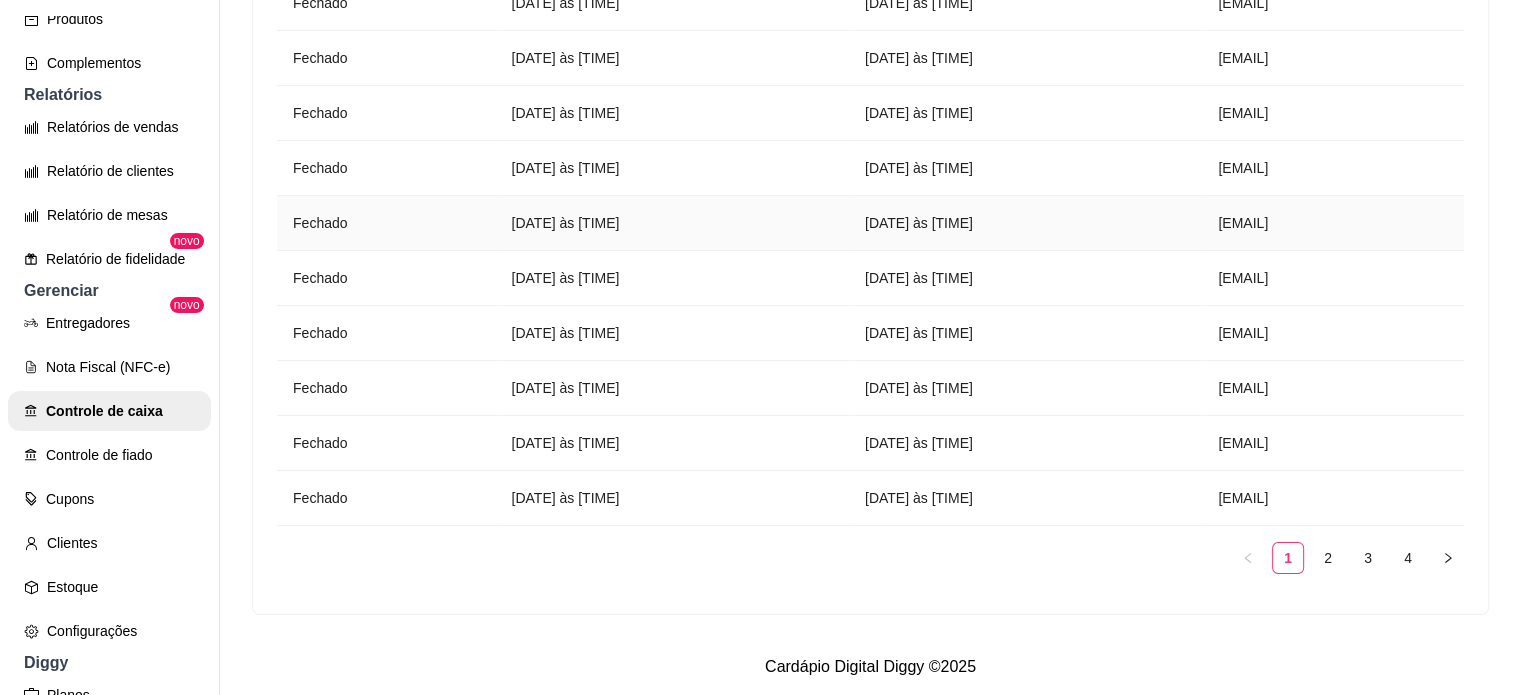 scroll, scrollTop: 272, scrollLeft: 0, axis: vertical 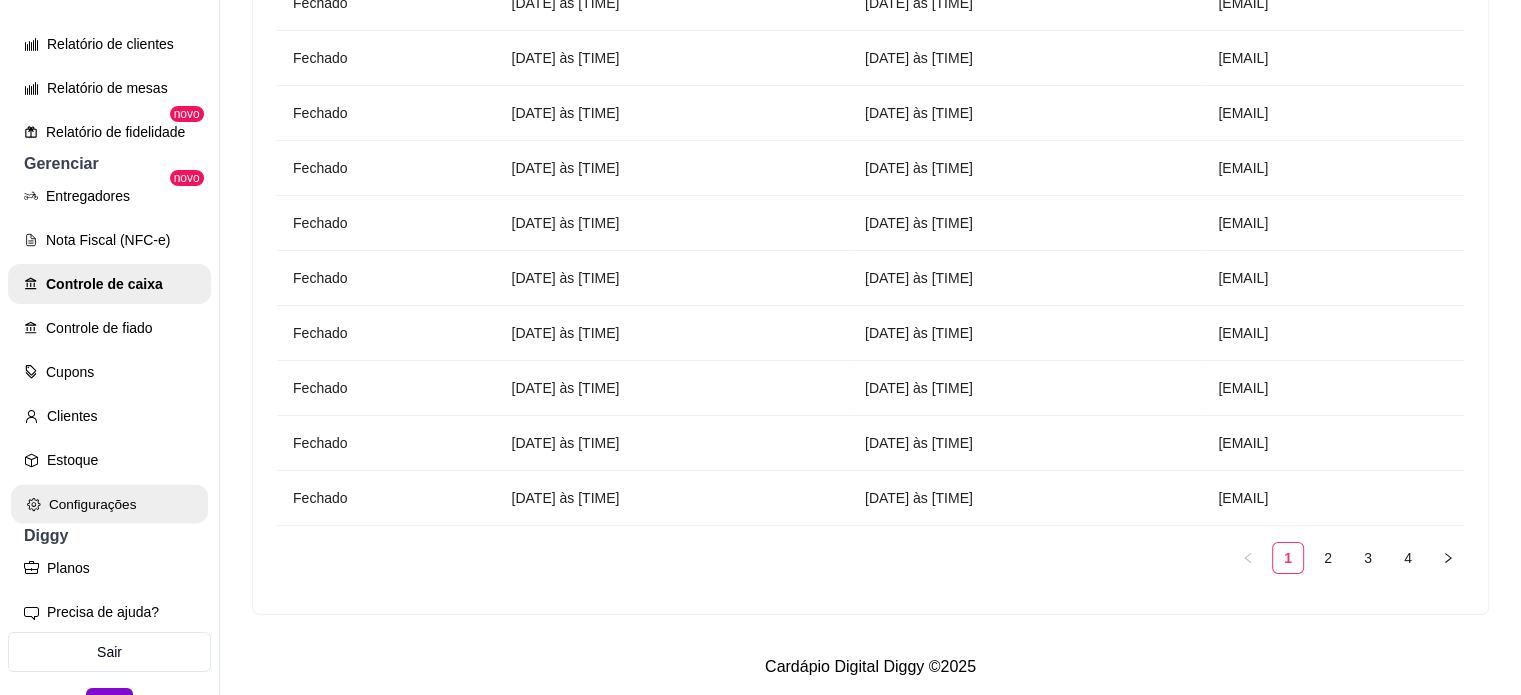 click on "Configurações" at bounding box center (109, 504) 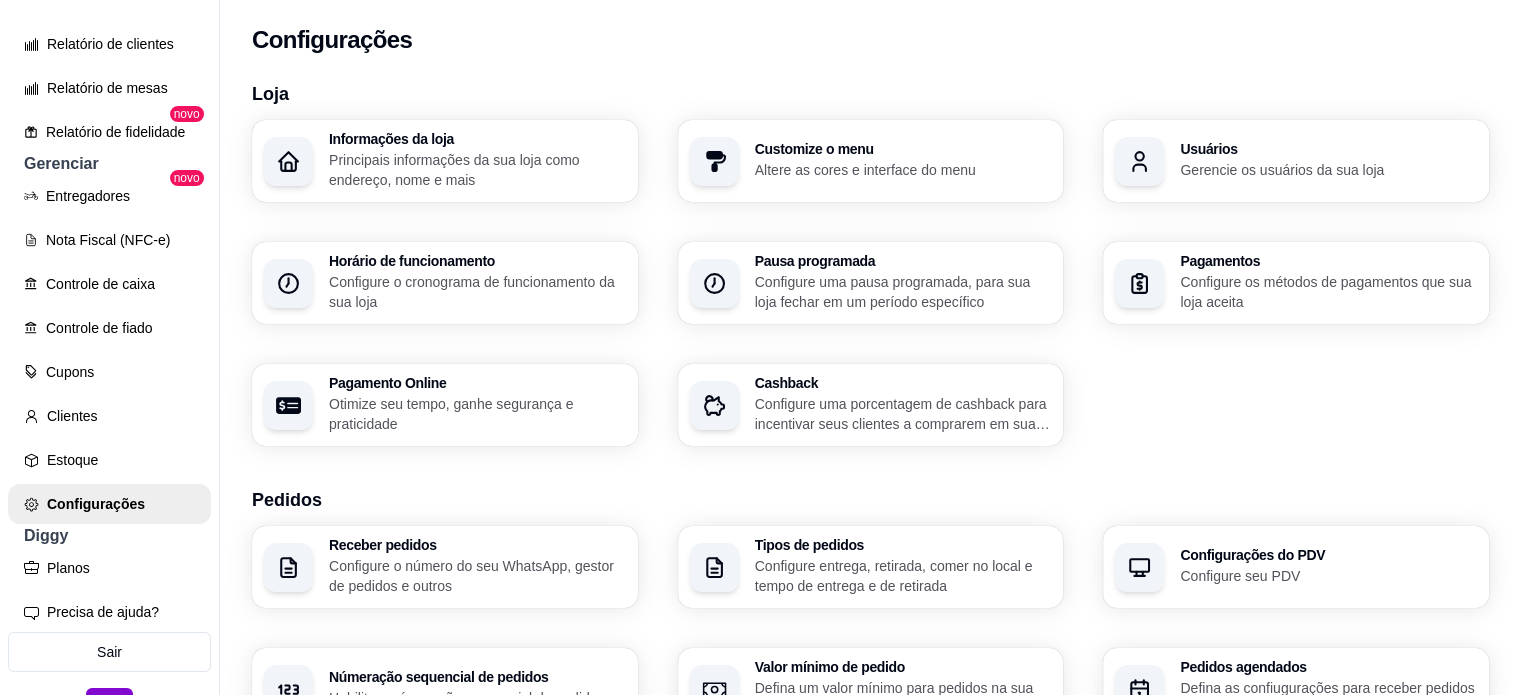 scroll, scrollTop: 674, scrollLeft: 0, axis: vertical 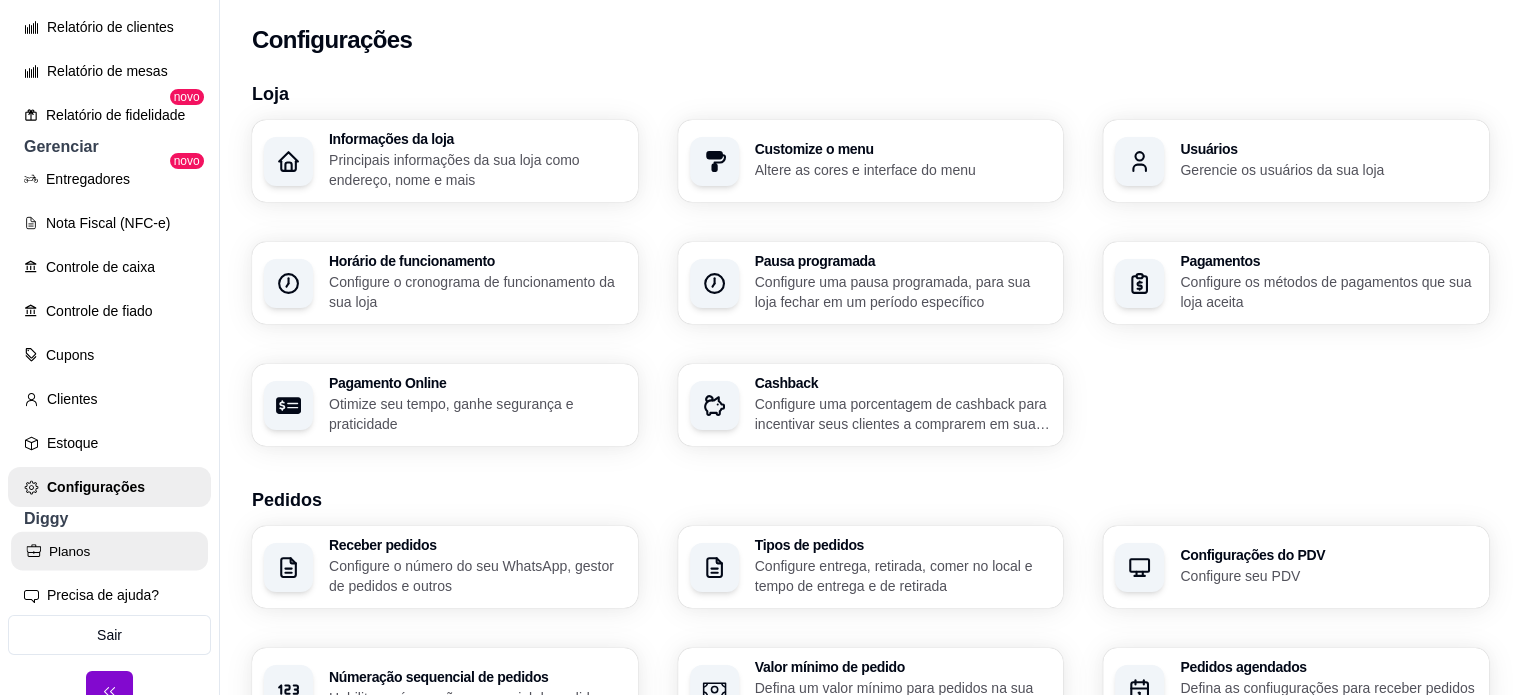 click on "Planos" at bounding box center [109, 551] 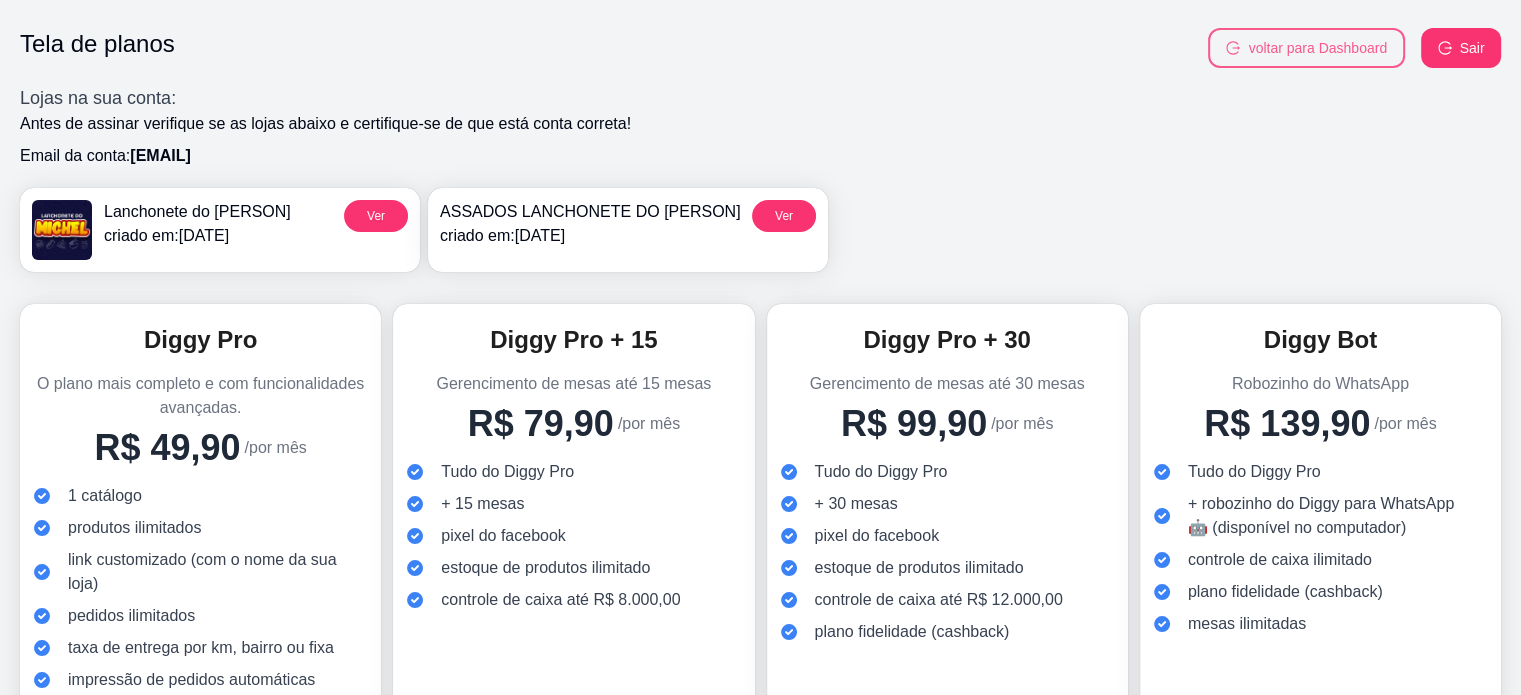click on "voltar para Dashboard" at bounding box center (1306, 48) 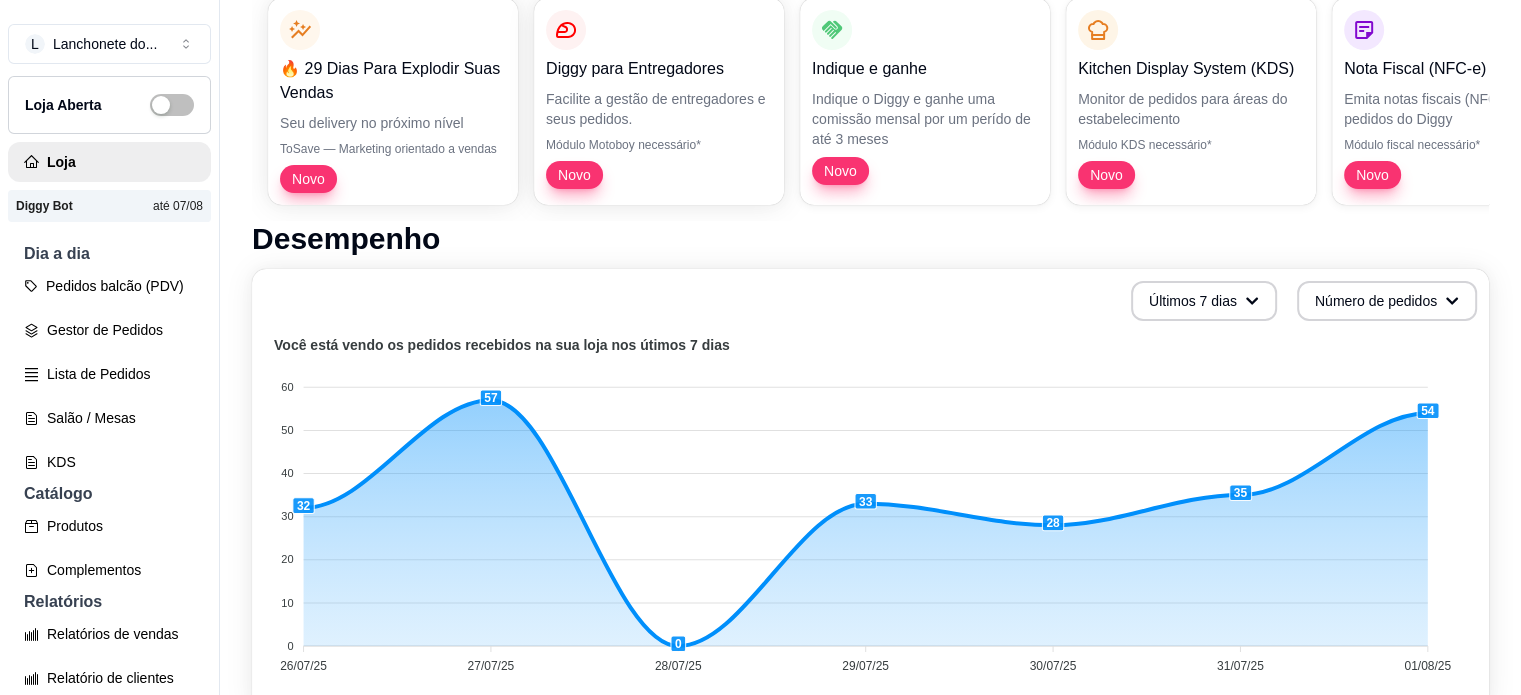 scroll, scrollTop: 240, scrollLeft: 0, axis: vertical 